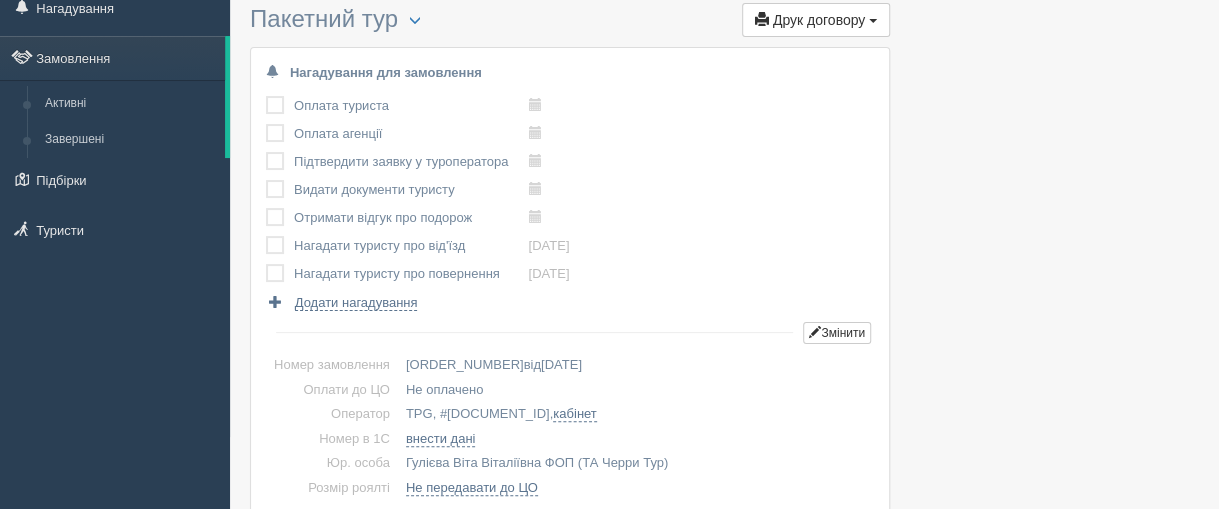 scroll, scrollTop: 0, scrollLeft: 0, axis: both 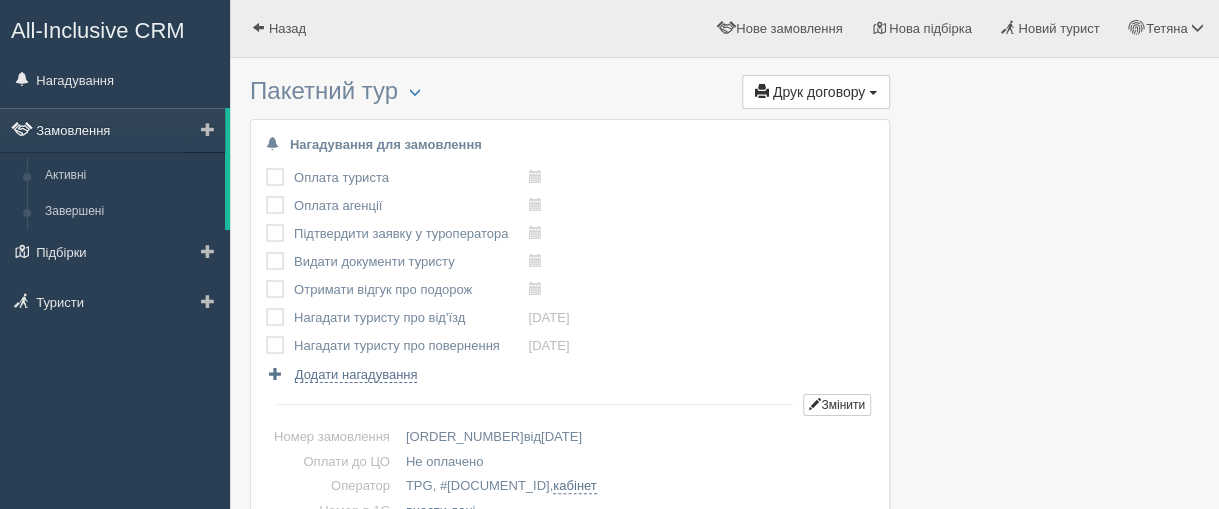 click on "Замовлення" at bounding box center (112, 130) 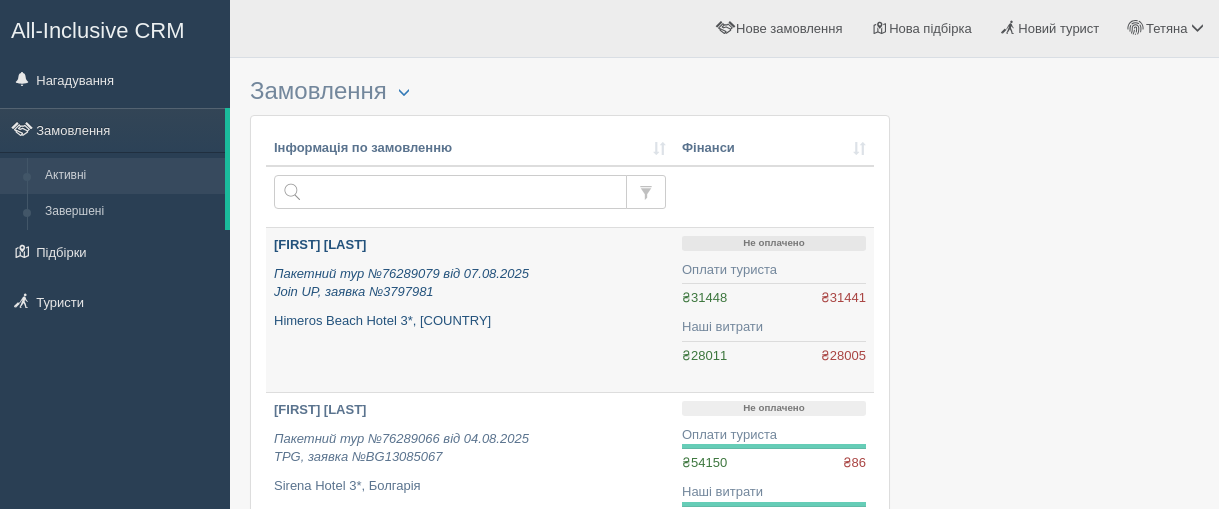 scroll, scrollTop: 0, scrollLeft: 0, axis: both 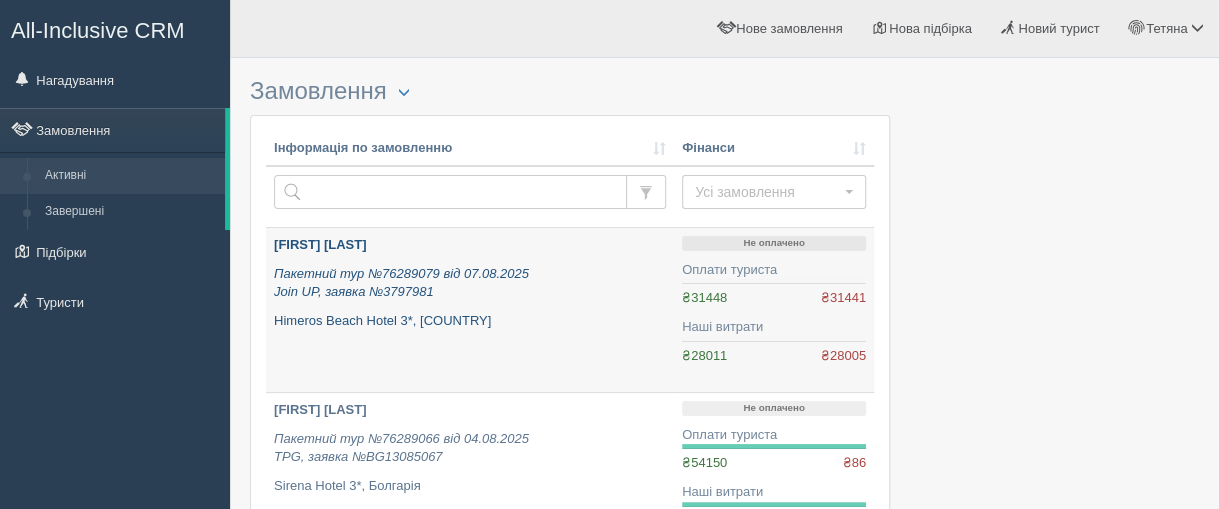 click on "[FIRST] [LAST]" at bounding box center (320, 244) 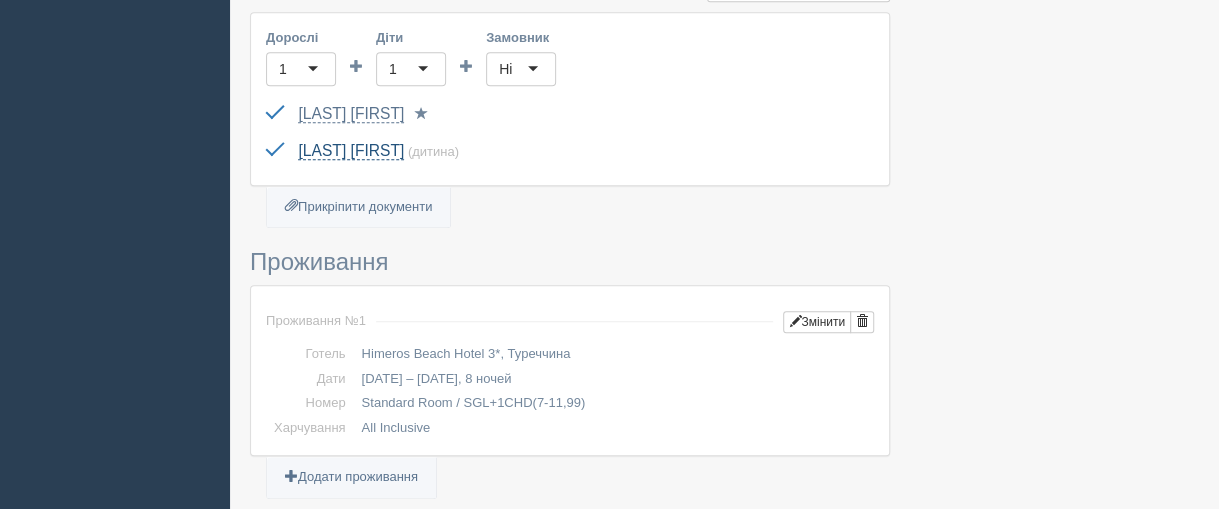 scroll, scrollTop: 600, scrollLeft: 0, axis: vertical 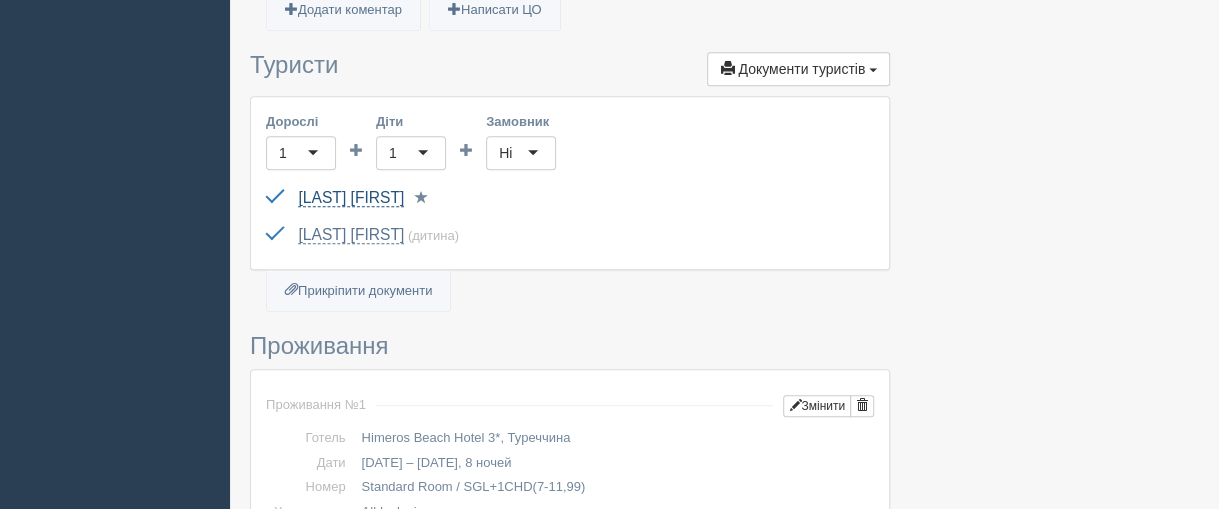 click on "[LAST] [FIRST]" at bounding box center (351, 198) 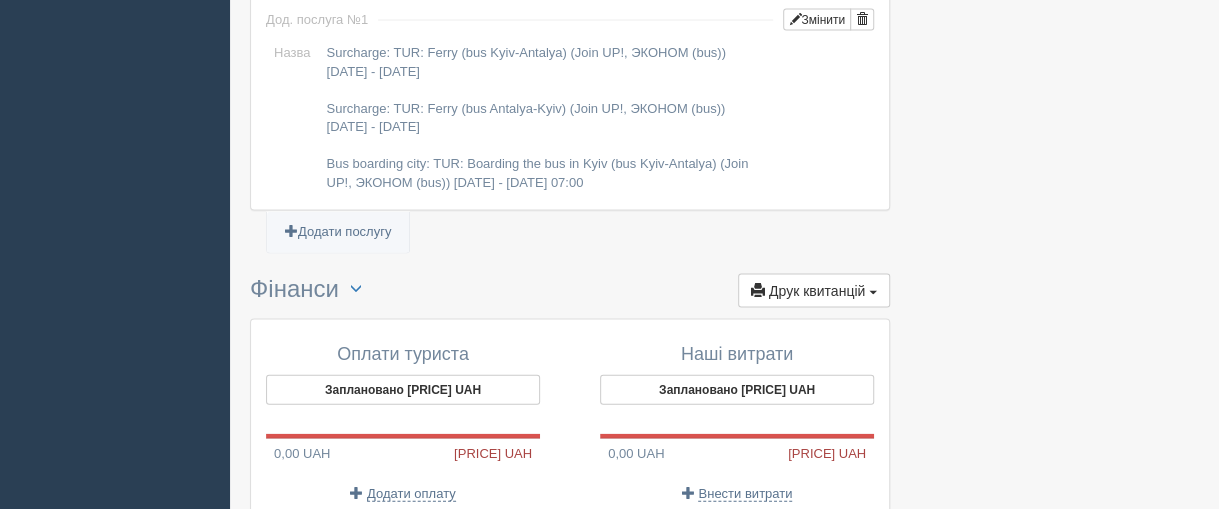 scroll, scrollTop: 2000, scrollLeft: 0, axis: vertical 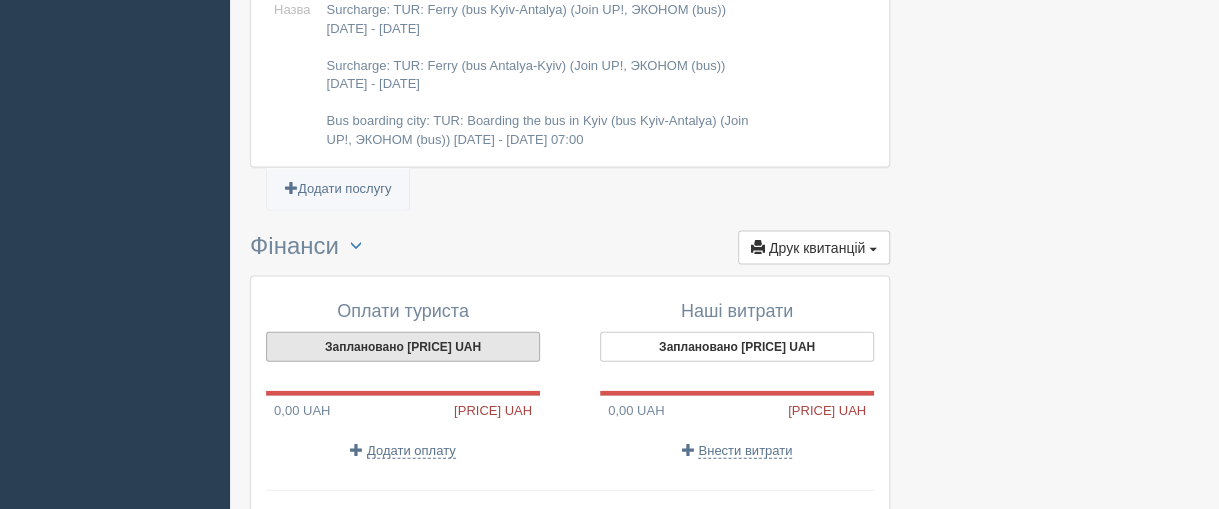 click on "Заплановано 31 448,38 UAH" at bounding box center [403, 347] 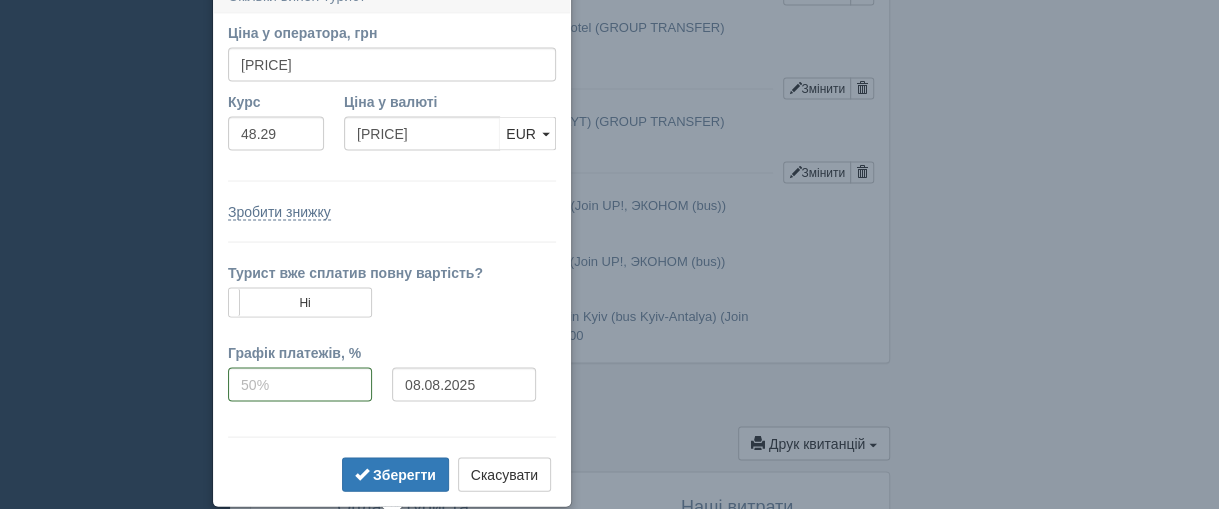 scroll, scrollTop: 1784, scrollLeft: 0, axis: vertical 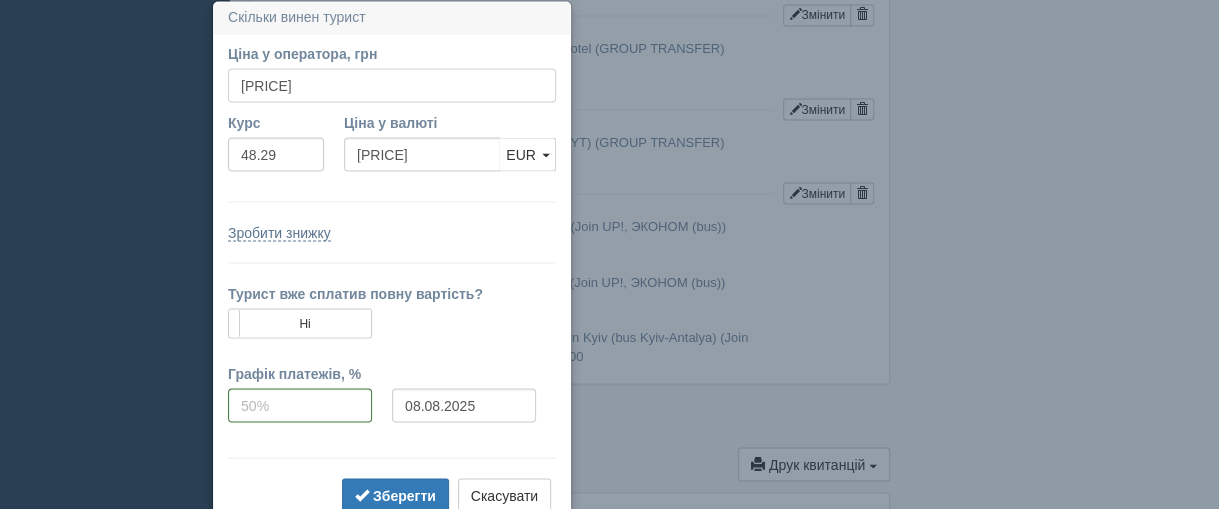 click on "31448.38" at bounding box center [392, 85] 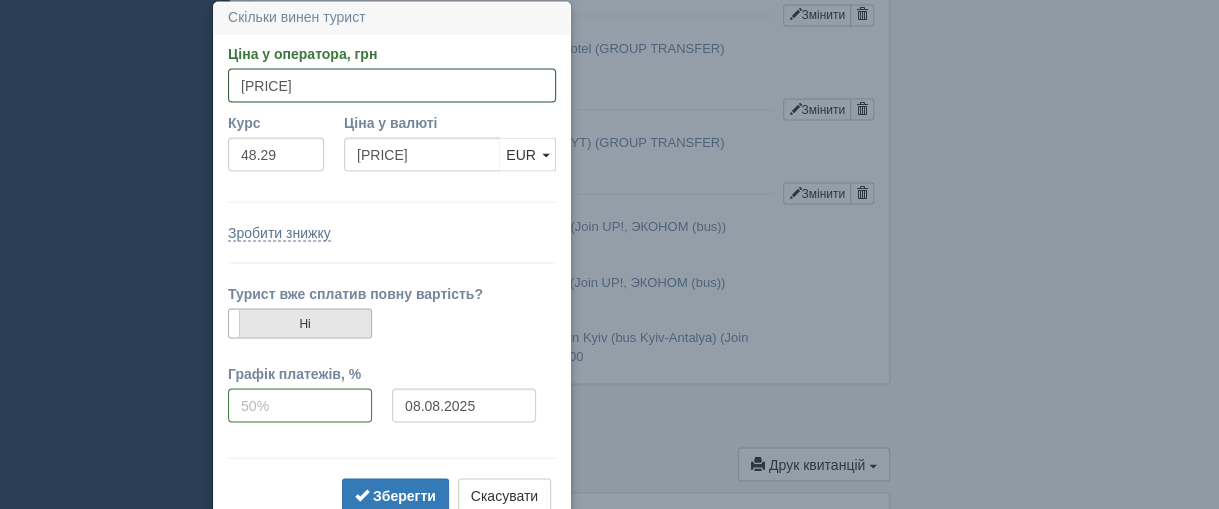 type on "32500" 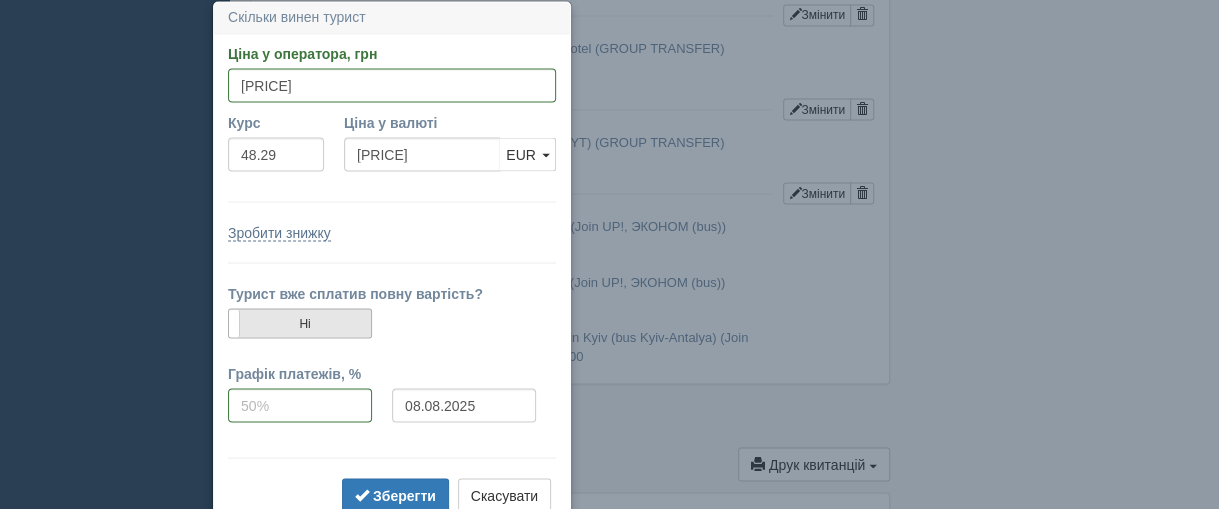 type on "673.02" 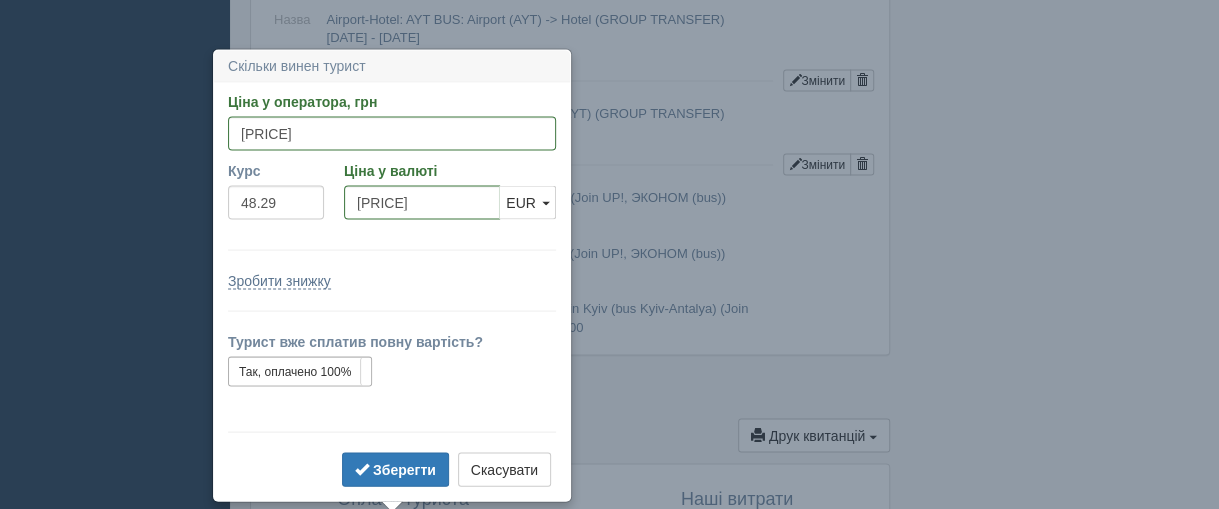 scroll, scrollTop: 1861, scrollLeft: 0, axis: vertical 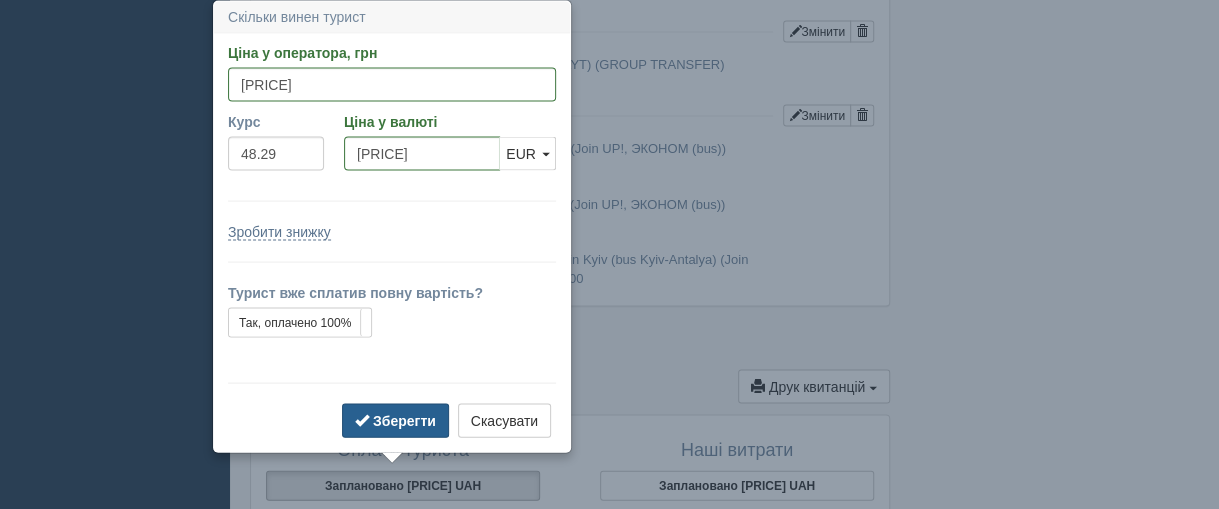 click on "Зберегти" at bounding box center (404, 421) 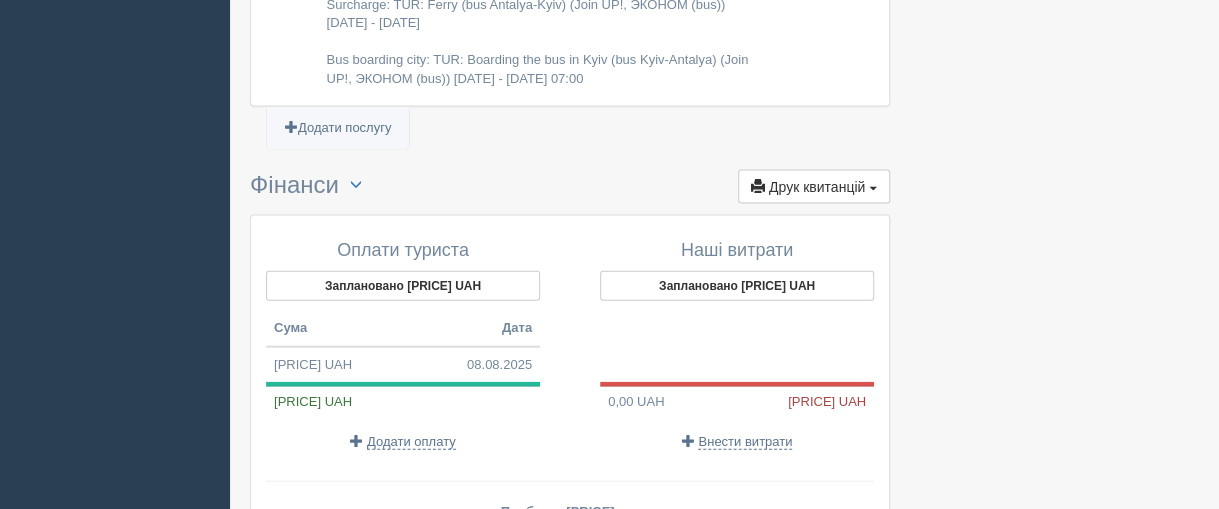 scroll, scrollTop: 2161, scrollLeft: 0, axis: vertical 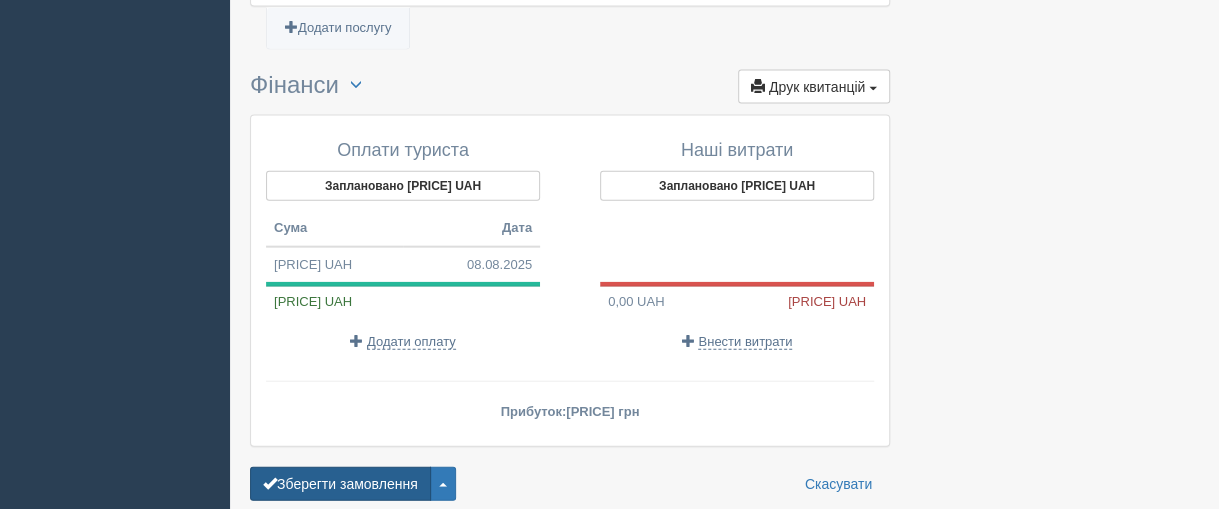 click on "Зберегти замовлення" at bounding box center (340, 484) 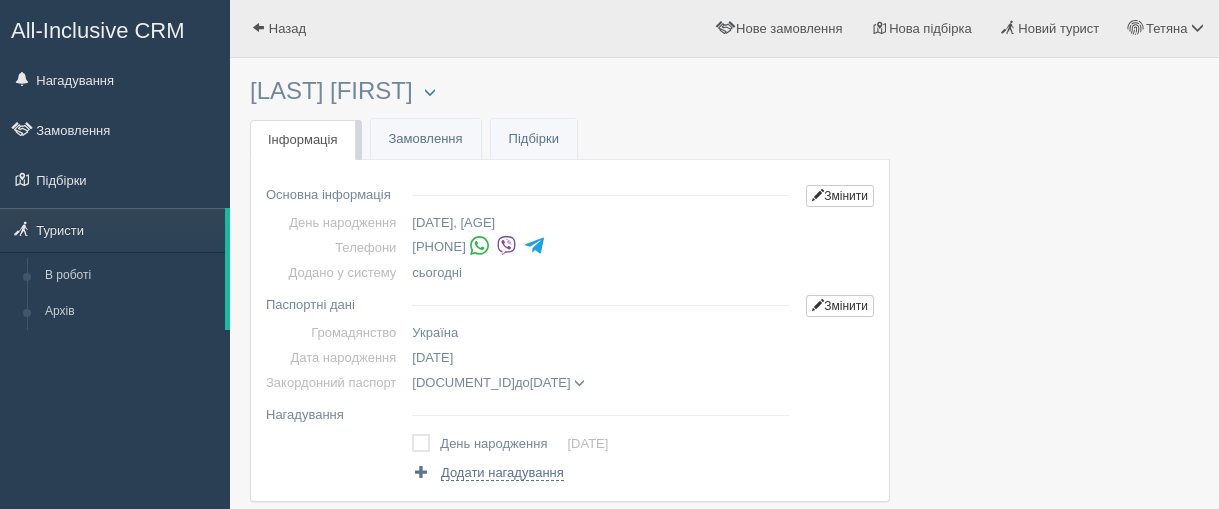 scroll, scrollTop: 0, scrollLeft: 0, axis: both 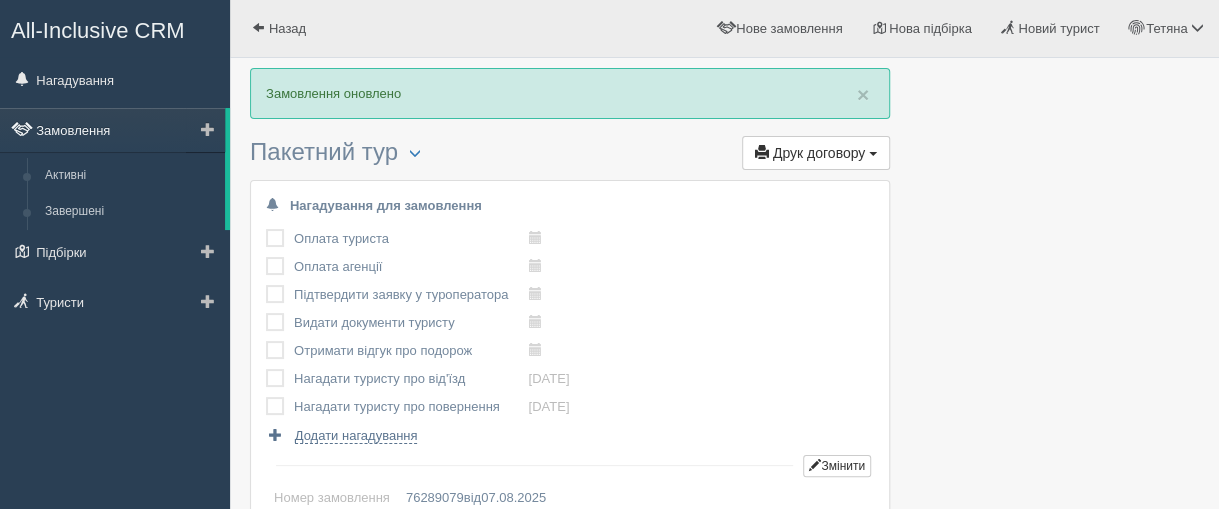 click on "Замовлення" at bounding box center [112, 130] 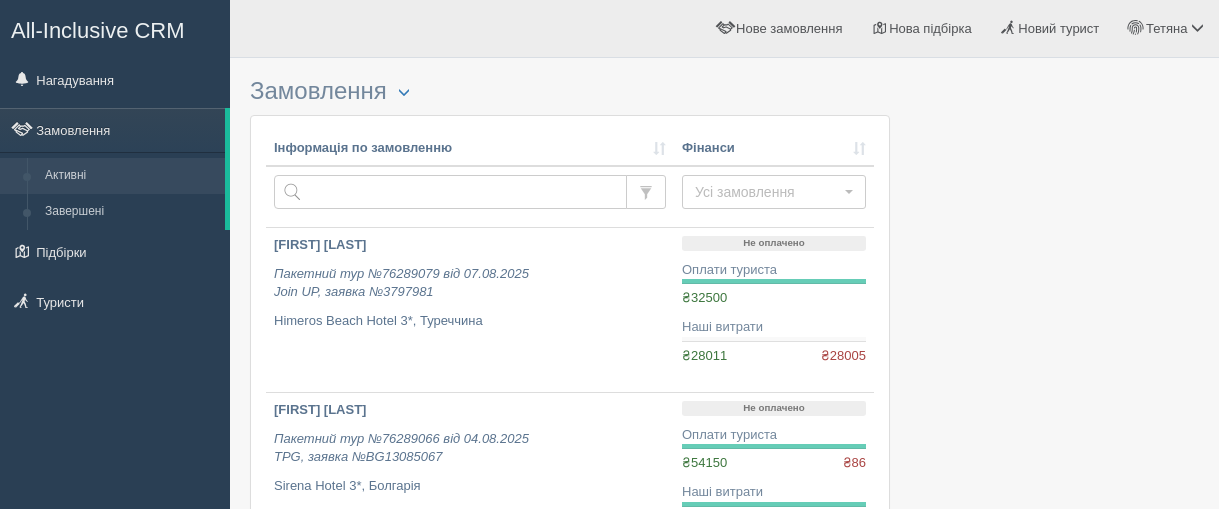 scroll, scrollTop: 0, scrollLeft: 0, axis: both 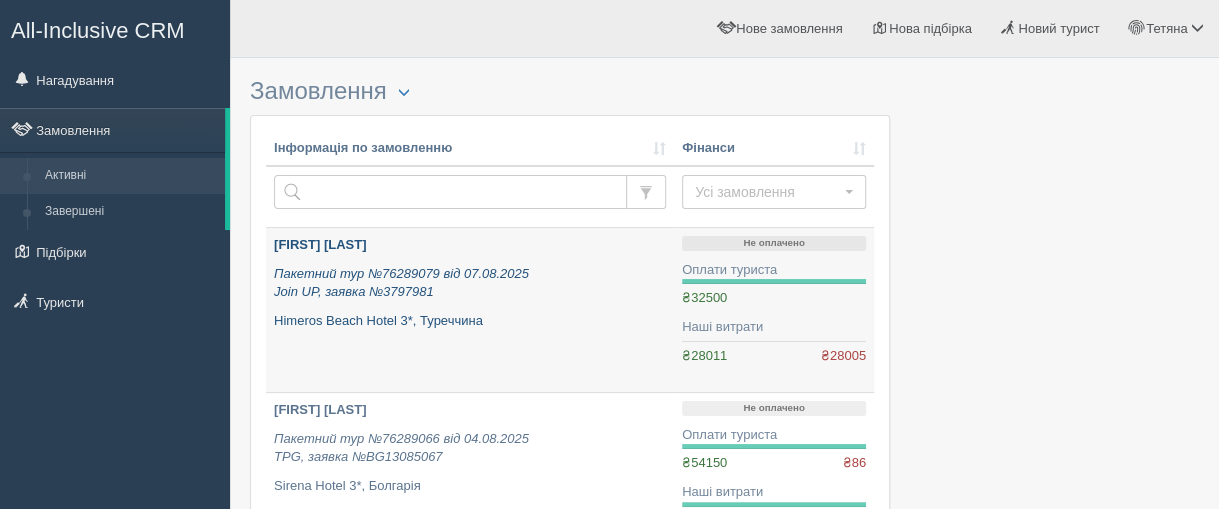 click on "[FIRST] [LAST]" at bounding box center [320, 244] 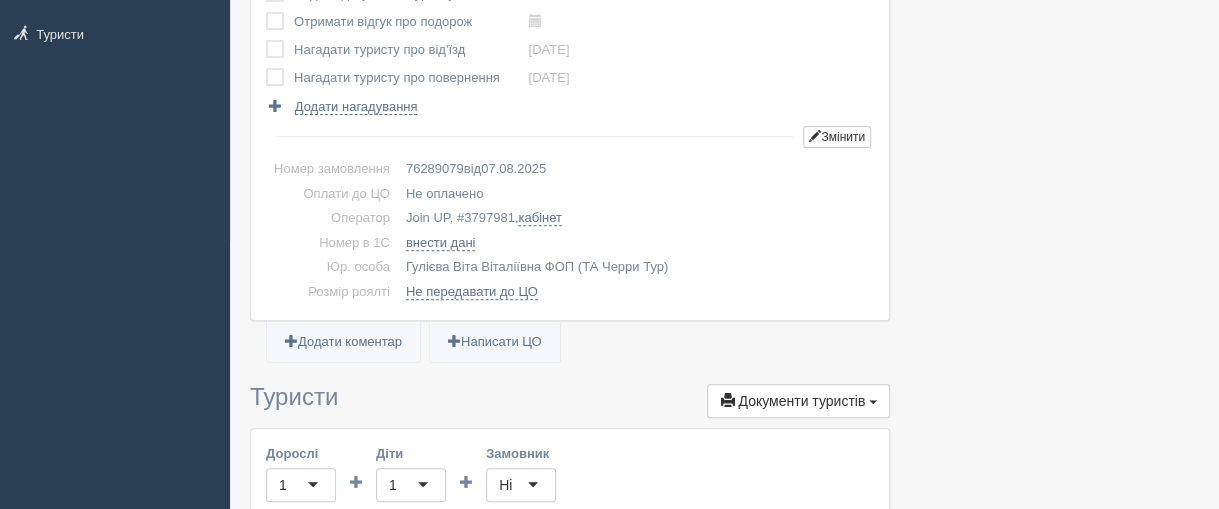 scroll, scrollTop: 0, scrollLeft: 0, axis: both 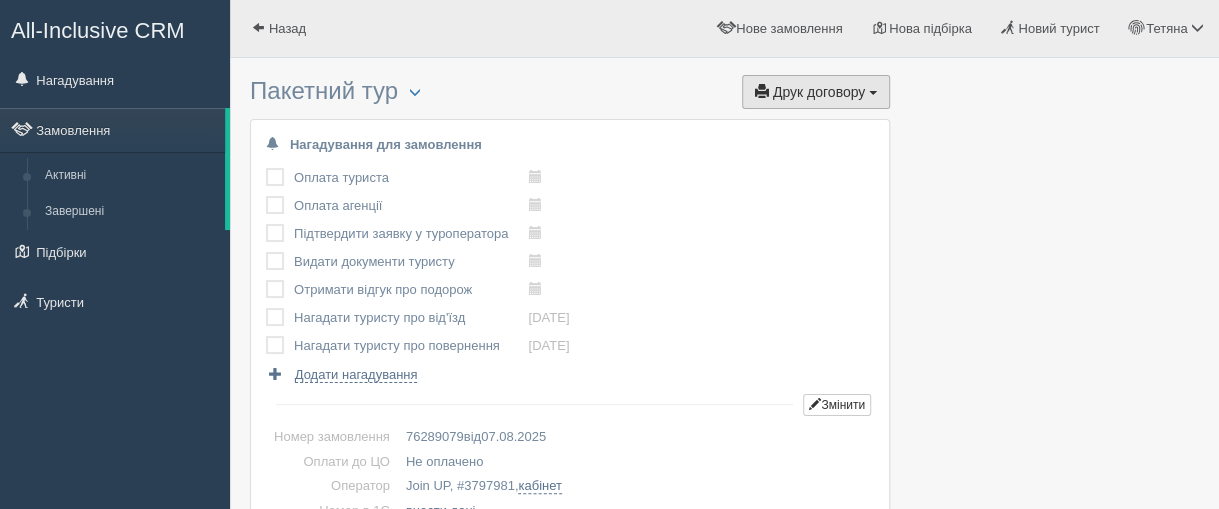 click on "Друк договору" at bounding box center (819, 92) 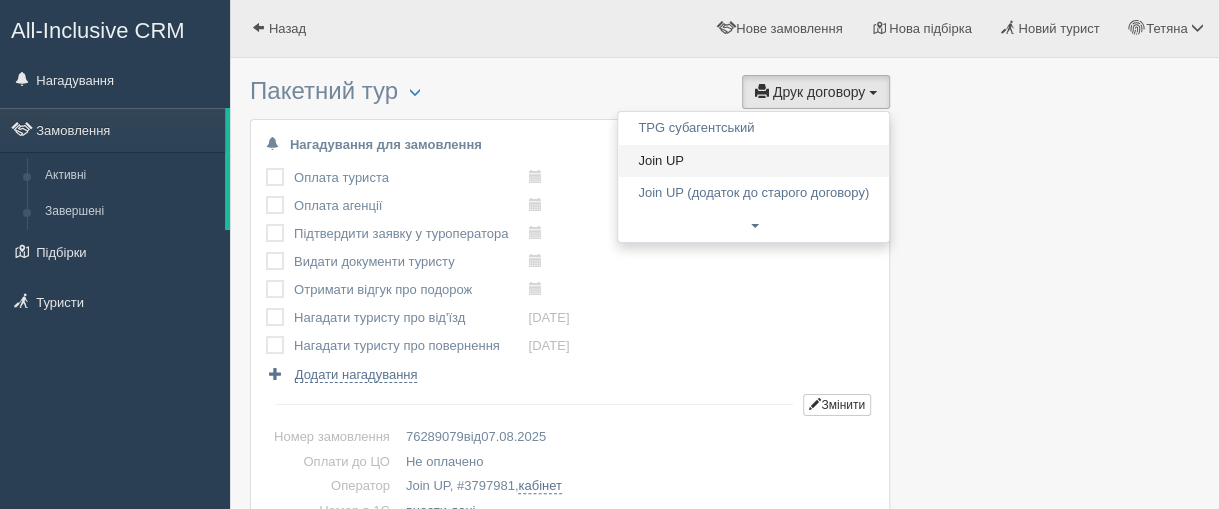 click on "Join UP" at bounding box center [753, 161] 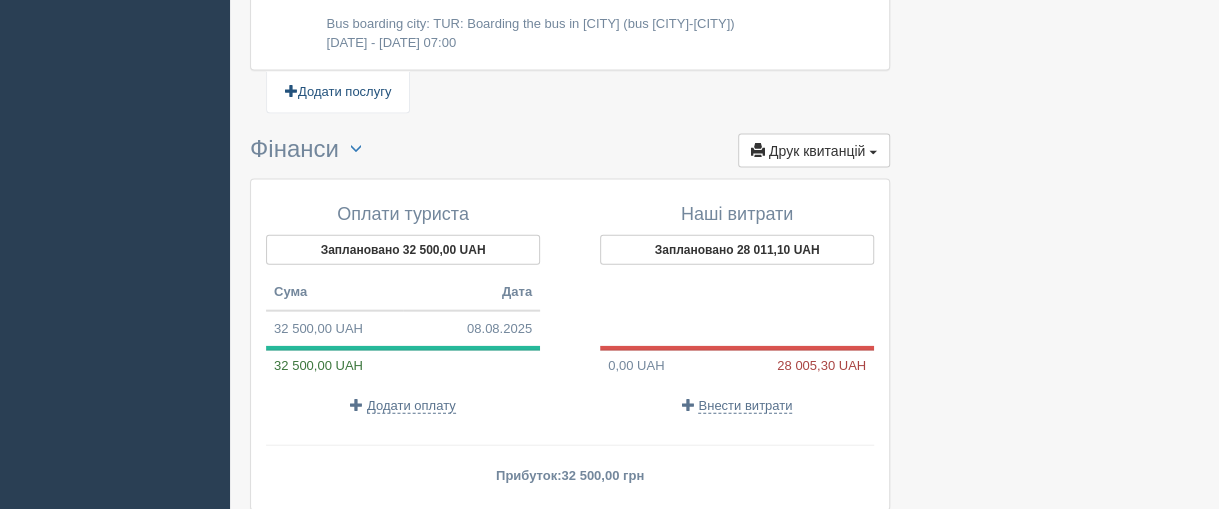 scroll, scrollTop: 2300, scrollLeft: 0, axis: vertical 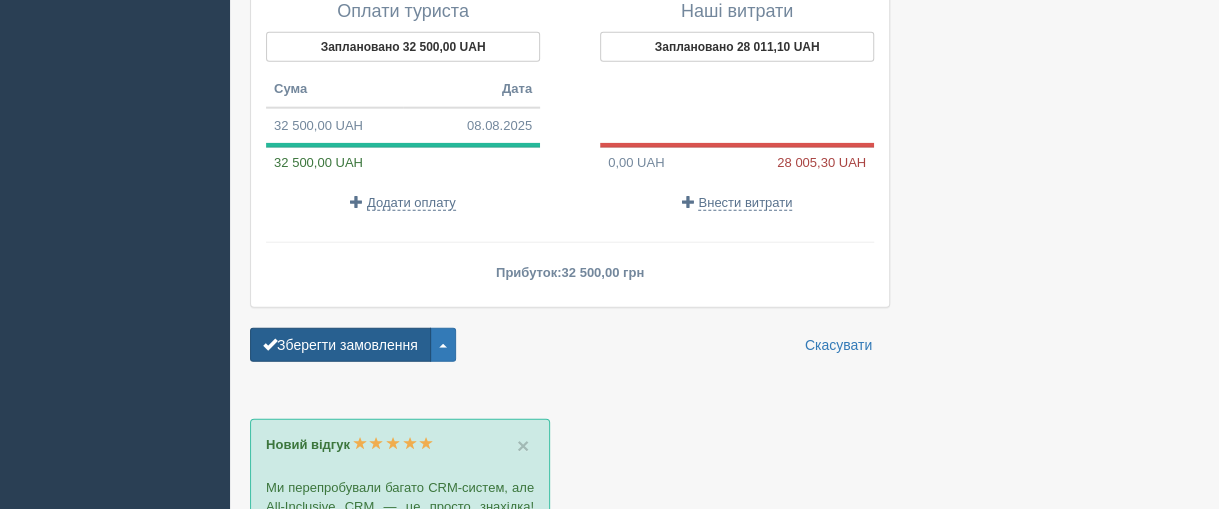 click on "Зберегти замовлення" at bounding box center (340, 345) 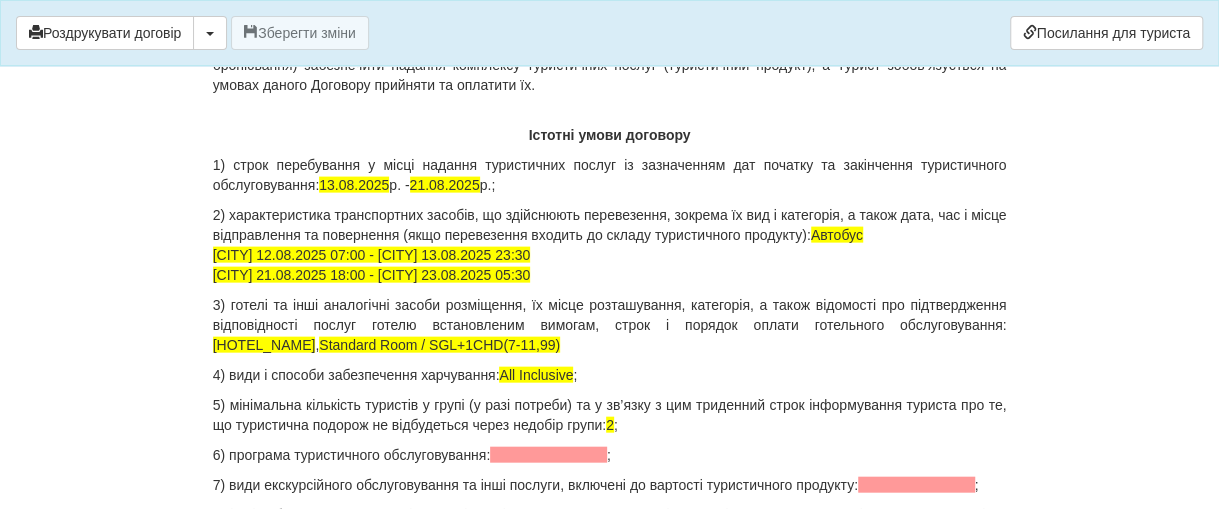 scroll, scrollTop: 2200, scrollLeft: 0, axis: vertical 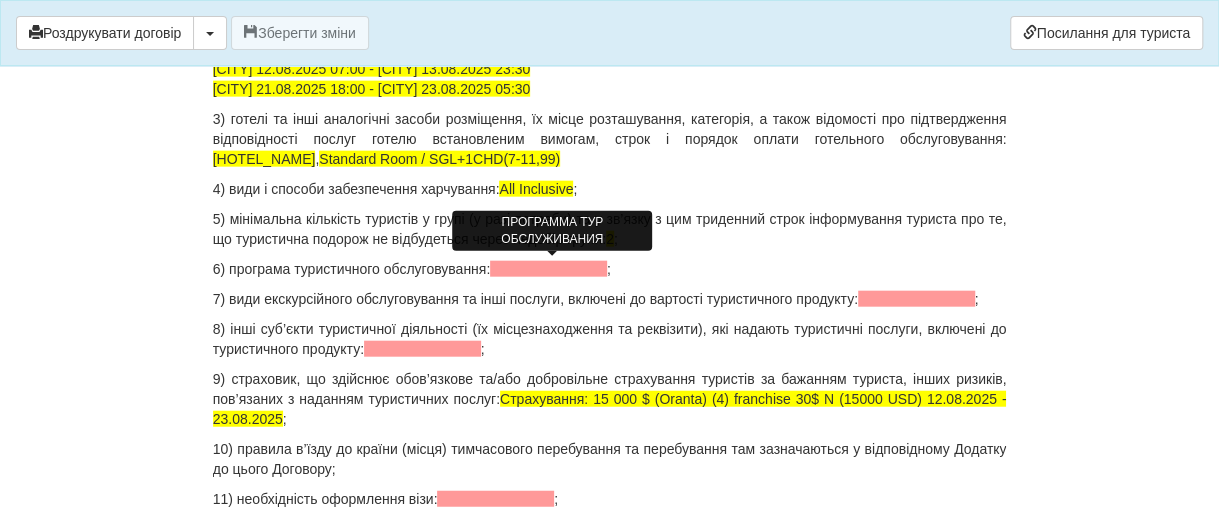 click at bounding box center [548, 269] 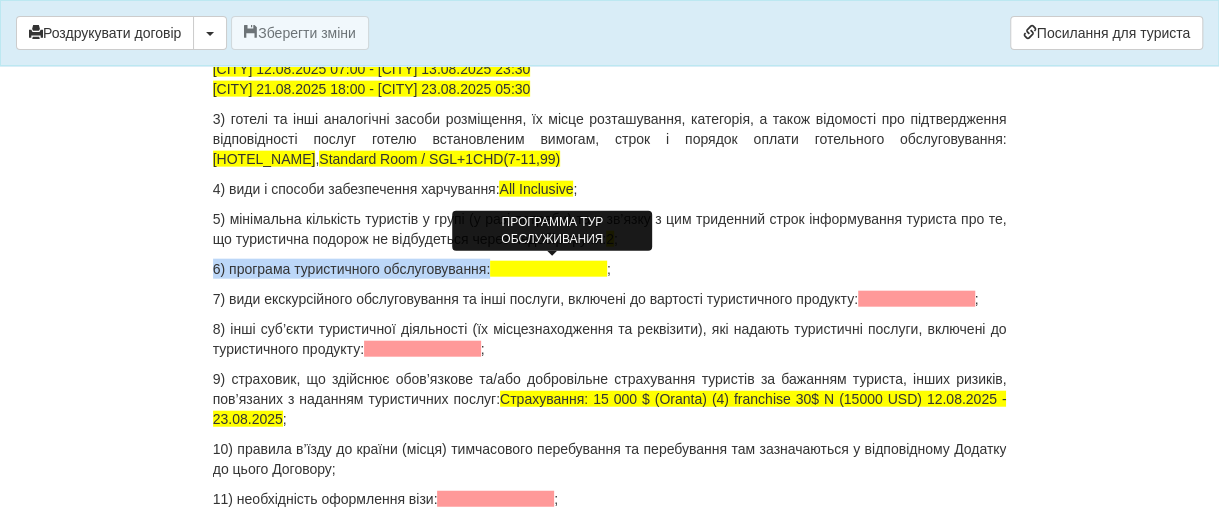 type 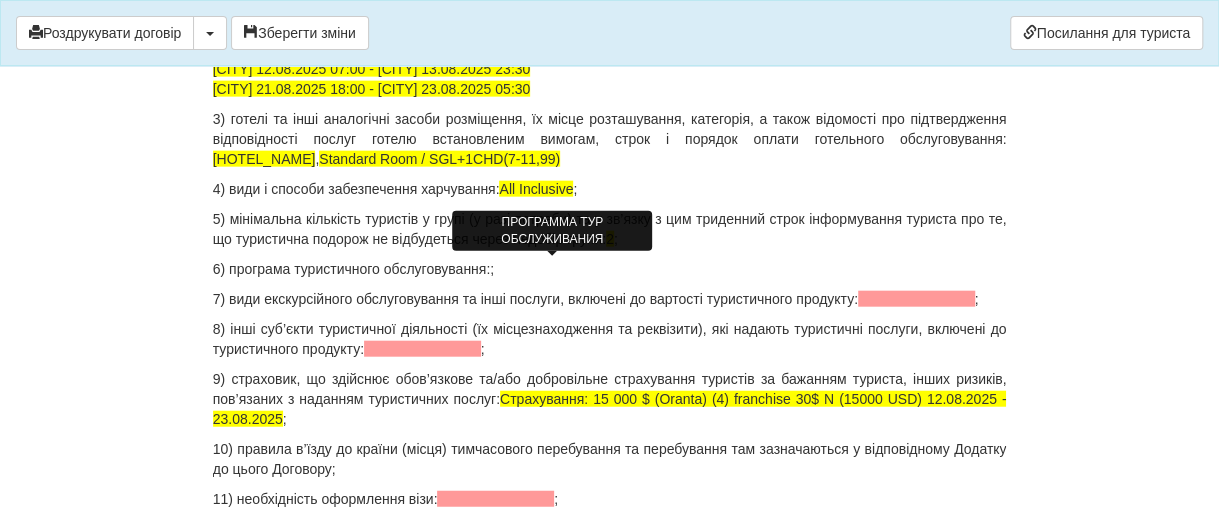 click on "6) програма туристичного обслуговування:  ;" at bounding box center (610, 269) 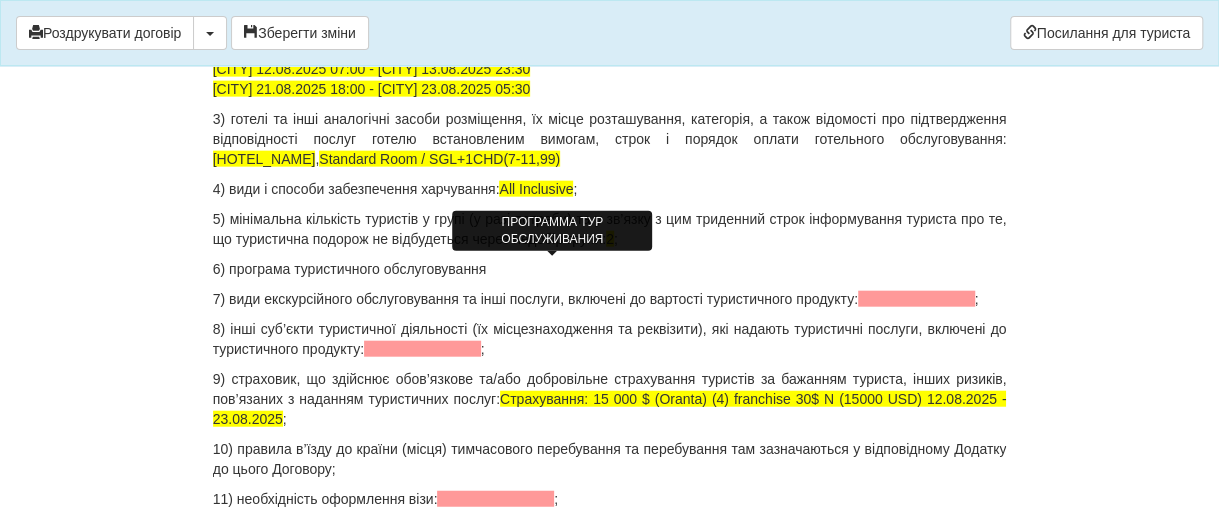 click on "7) види екскурсійного обслуговування та інші послуги, включені до вартості туристичного продукту:                                 ;" at bounding box center [610, 299] 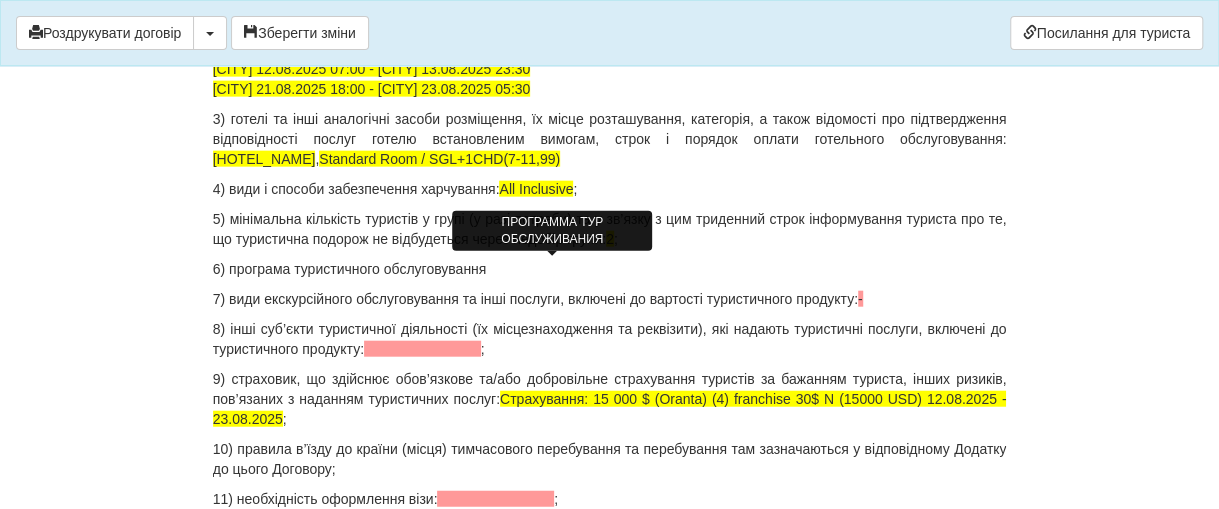click on "8) інші суб’єкти туристичної діяльності (їх місцезнаходження та реквізити), які надають туристичні послуги, включені до туристичного продукту:                                 ;" at bounding box center (610, 339) 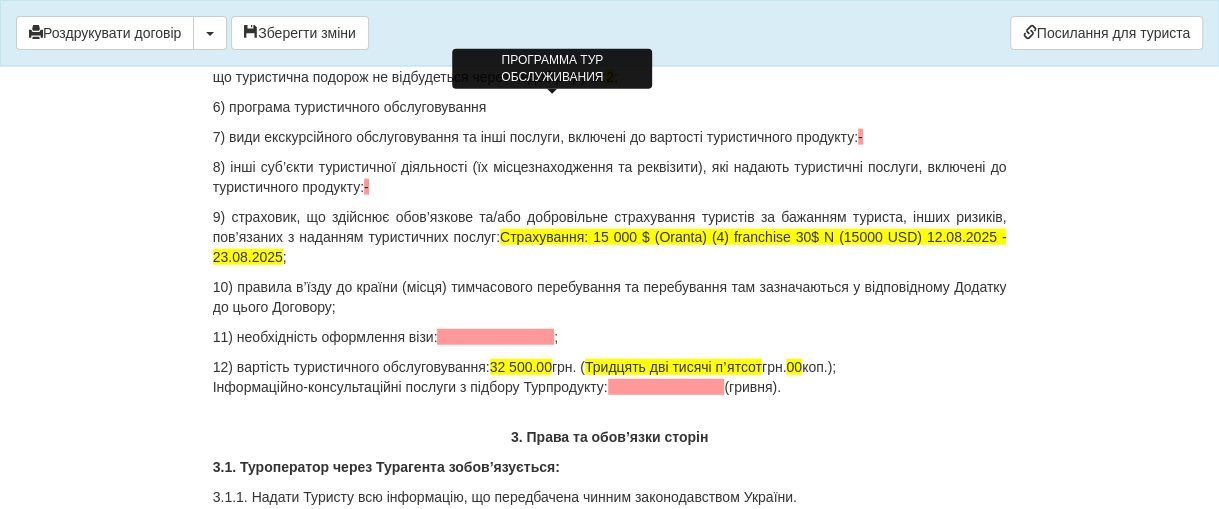 scroll, scrollTop: 2400, scrollLeft: 0, axis: vertical 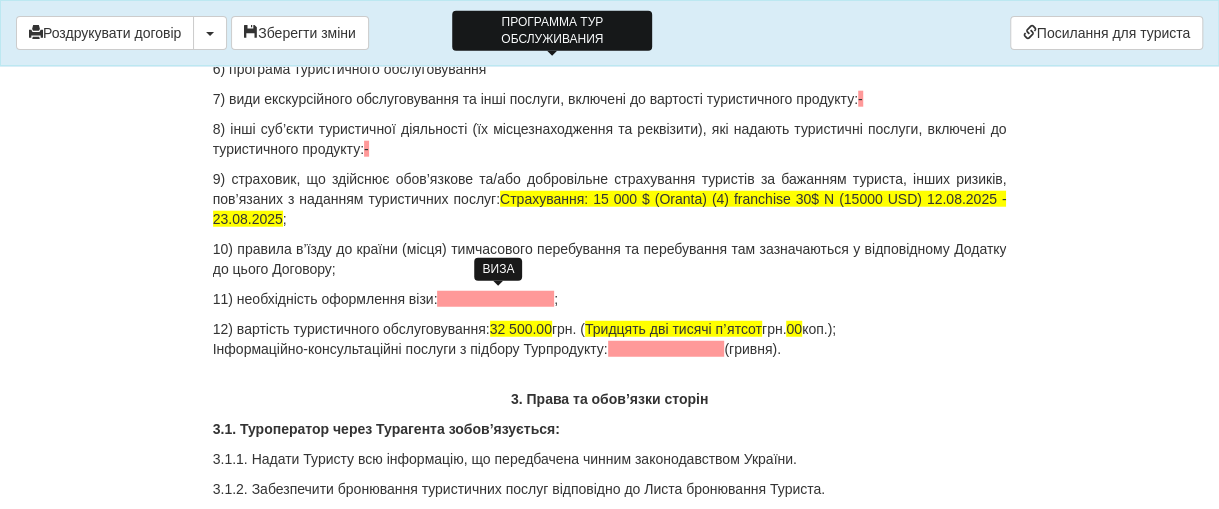click at bounding box center [495, 299] 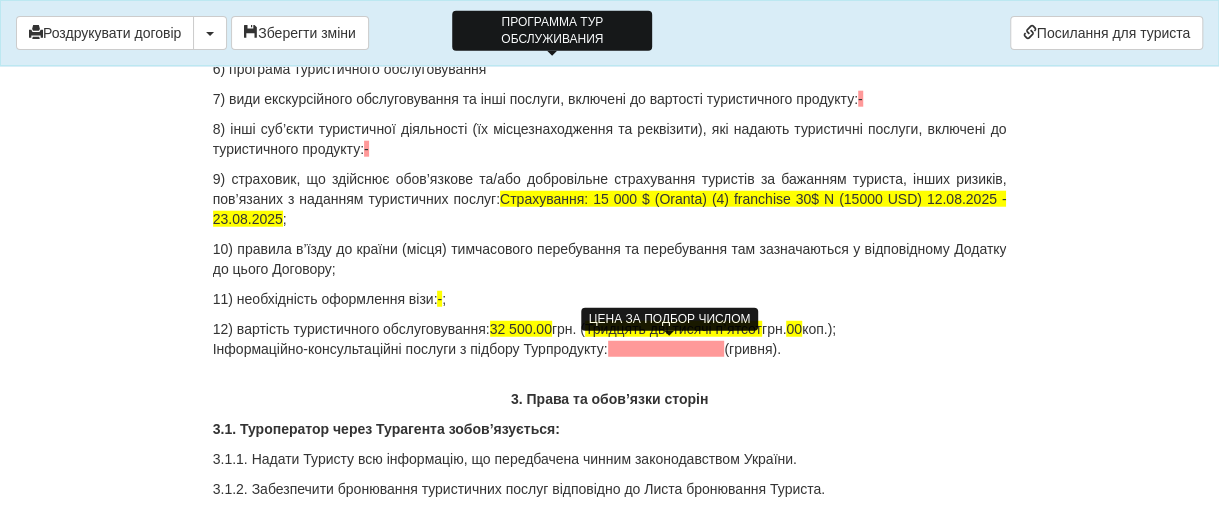 click at bounding box center [666, 349] 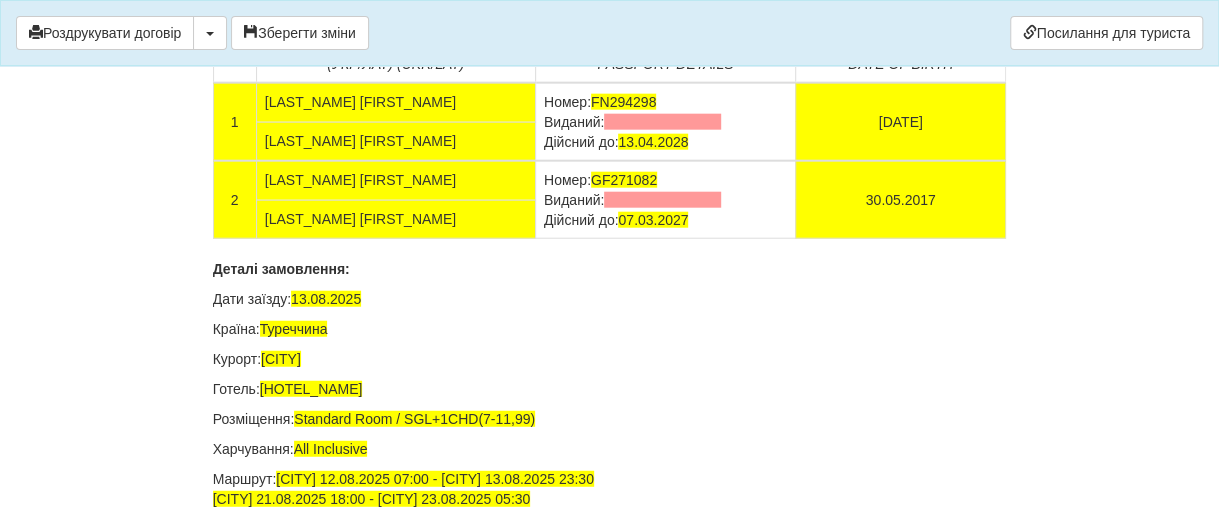 scroll, scrollTop: 13300, scrollLeft: 0, axis: vertical 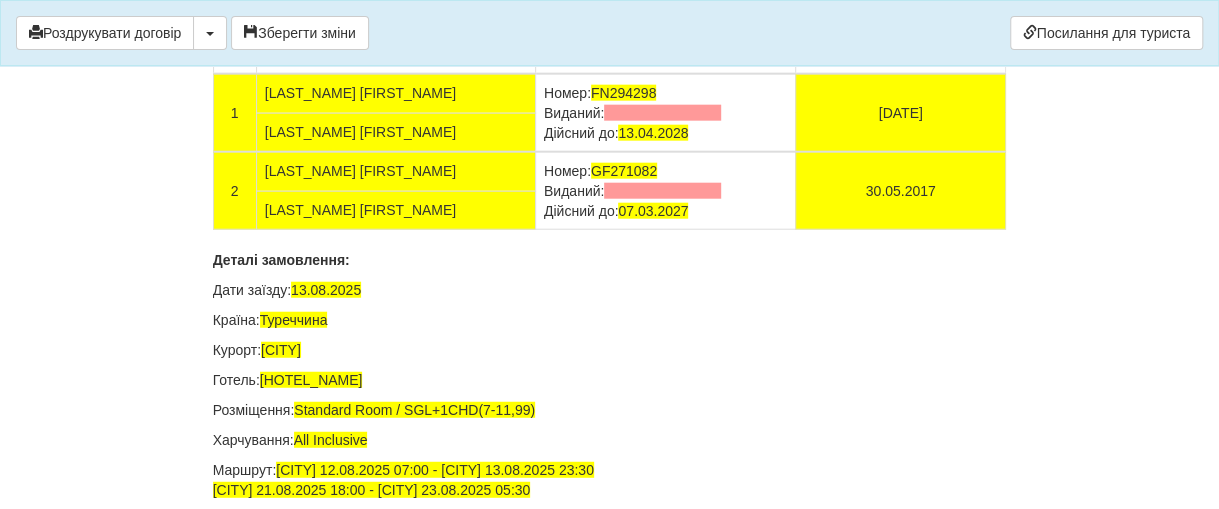 click at bounding box center [662, 113] 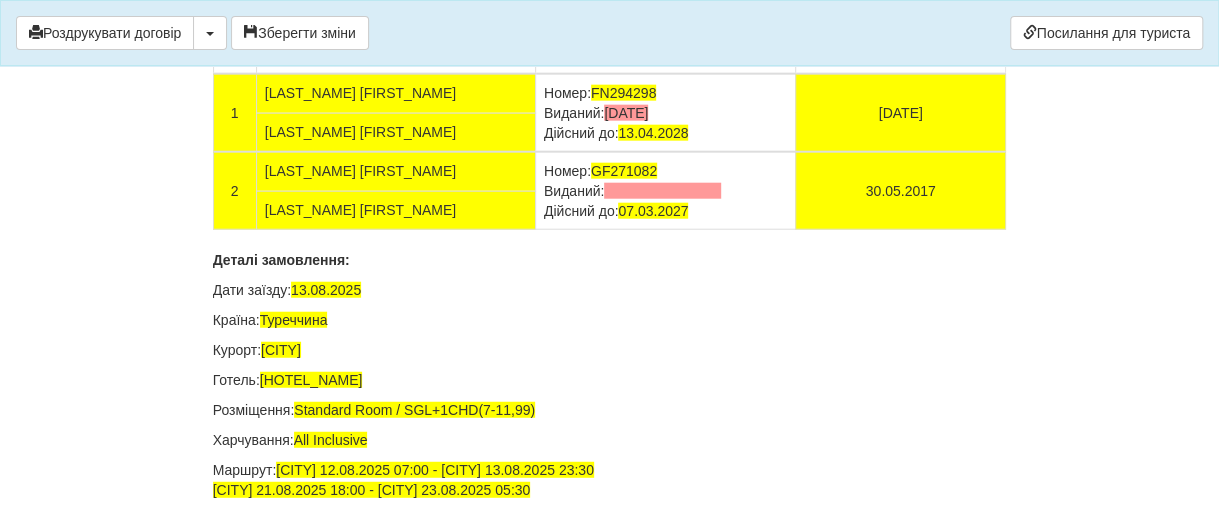 click at bounding box center [662, 191] 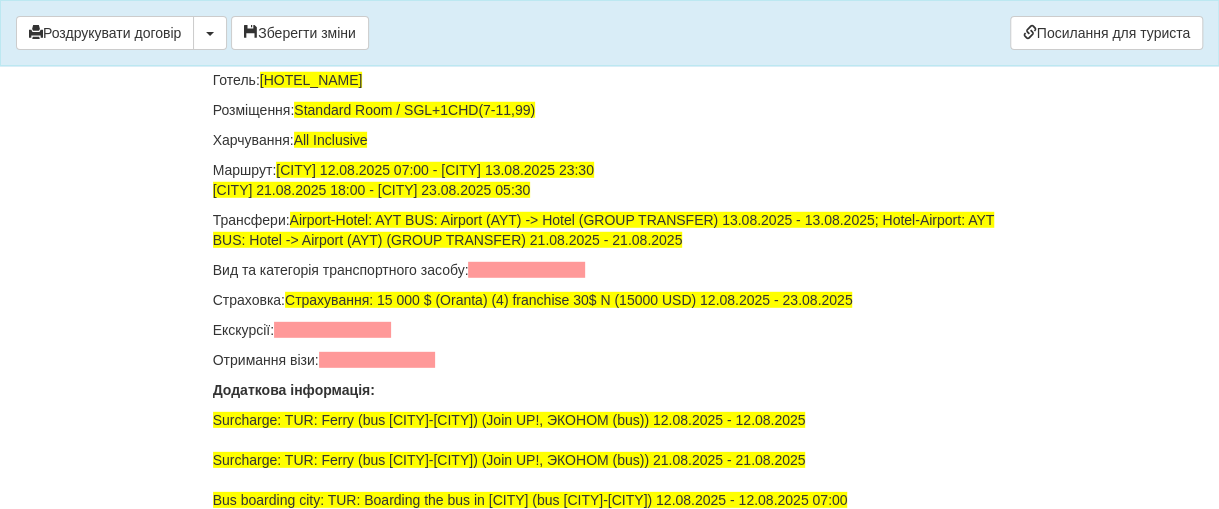 scroll, scrollTop: 13700, scrollLeft: 0, axis: vertical 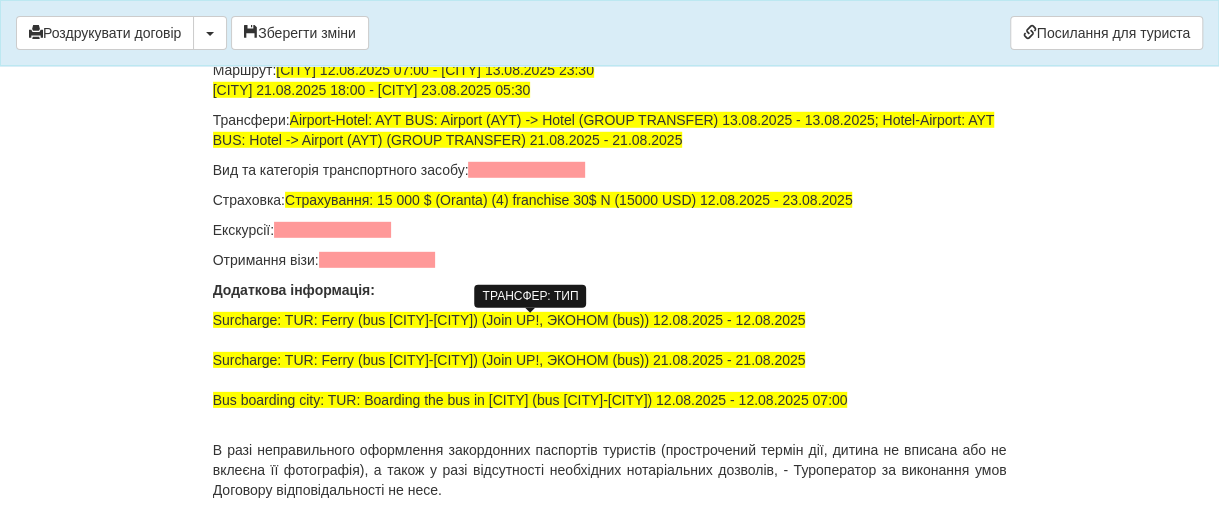 click at bounding box center [526, 170] 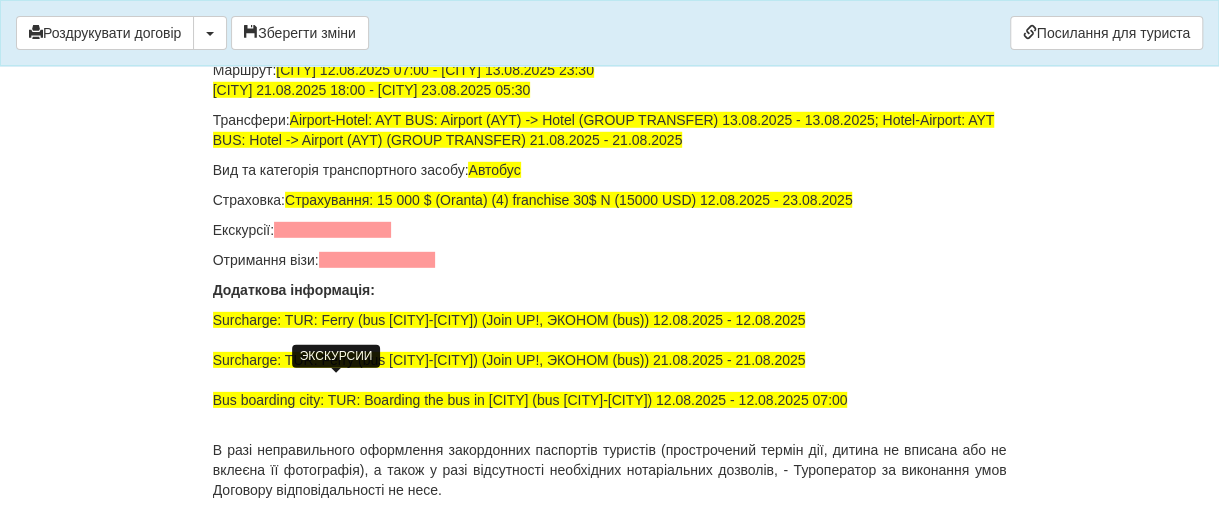 click at bounding box center (332, 230) 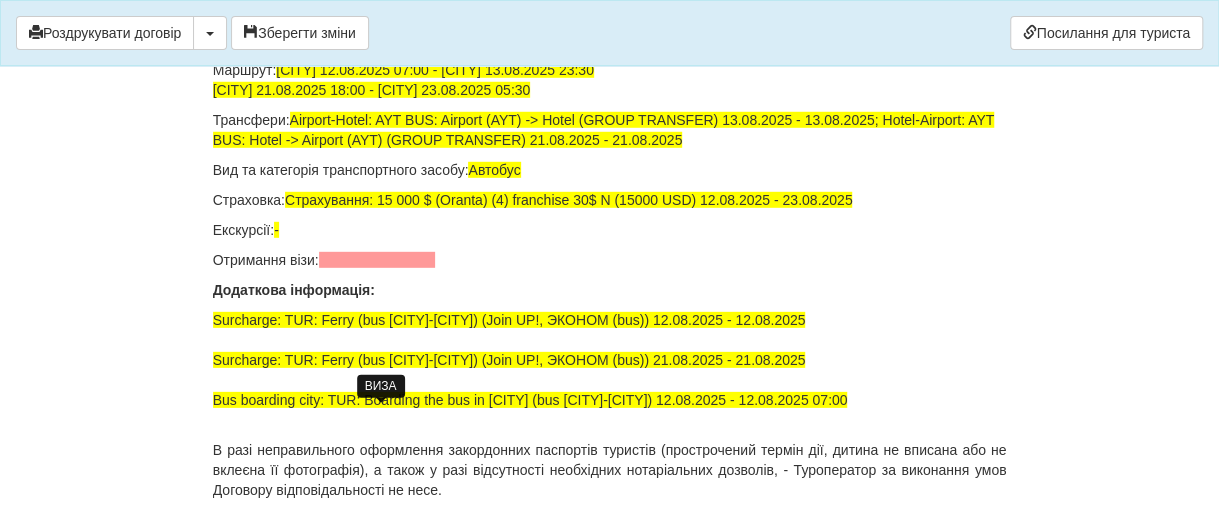 click at bounding box center (377, 260) 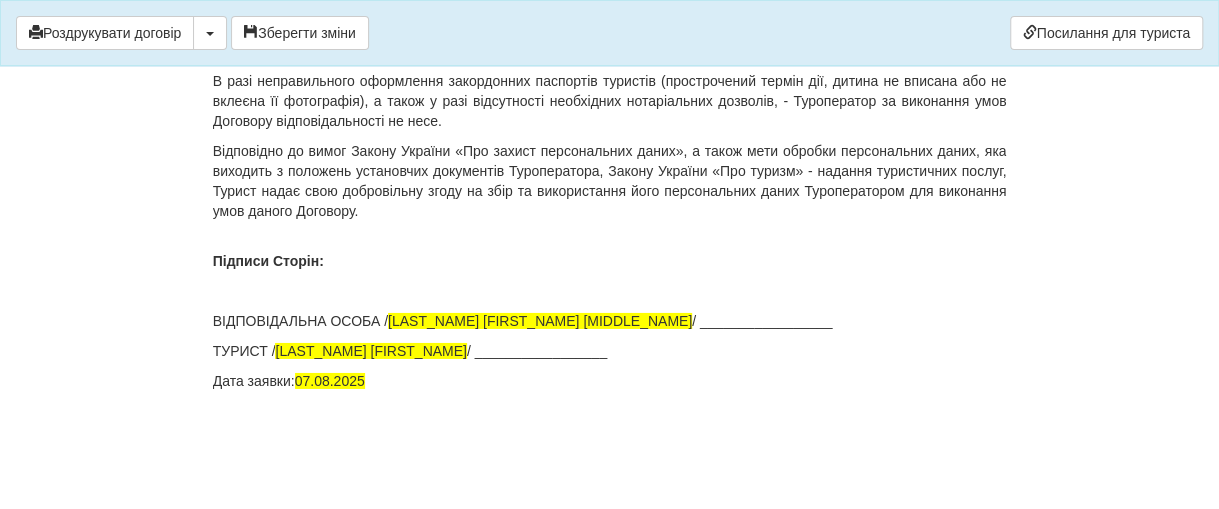 scroll, scrollTop: 14222, scrollLeft: 0, axis: vertical 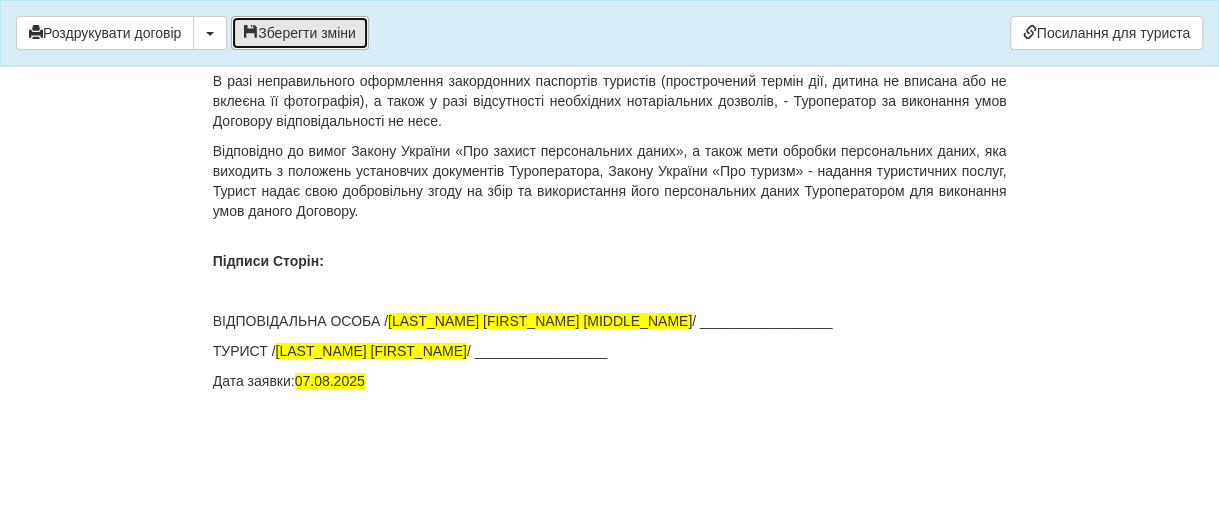 click on "Зберегти зміни" at bounding box center (300, 33) 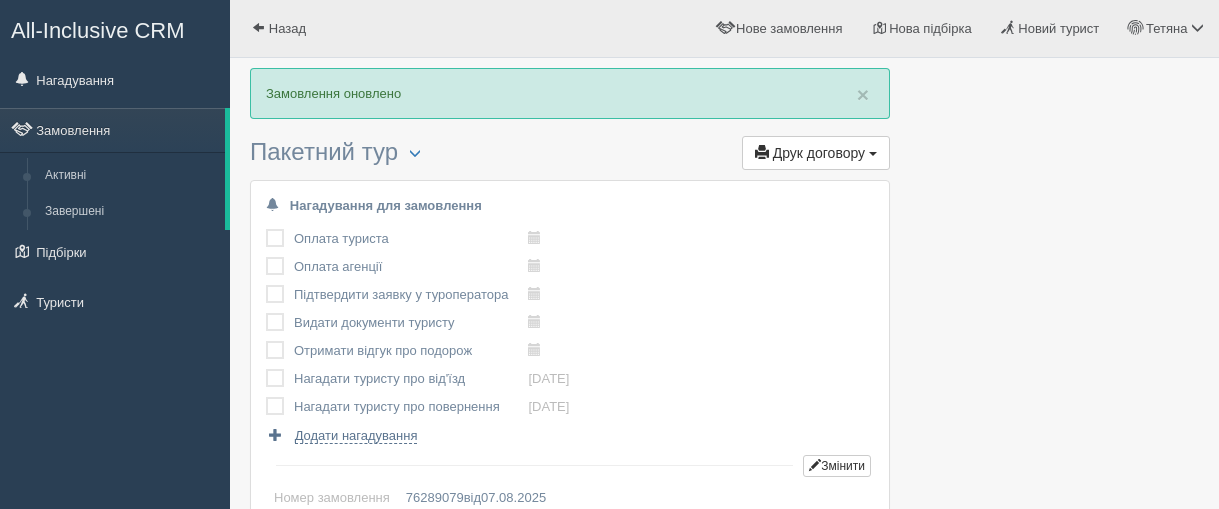 scroll, scrollTop: 0, scrollLeft: 0, axis: both 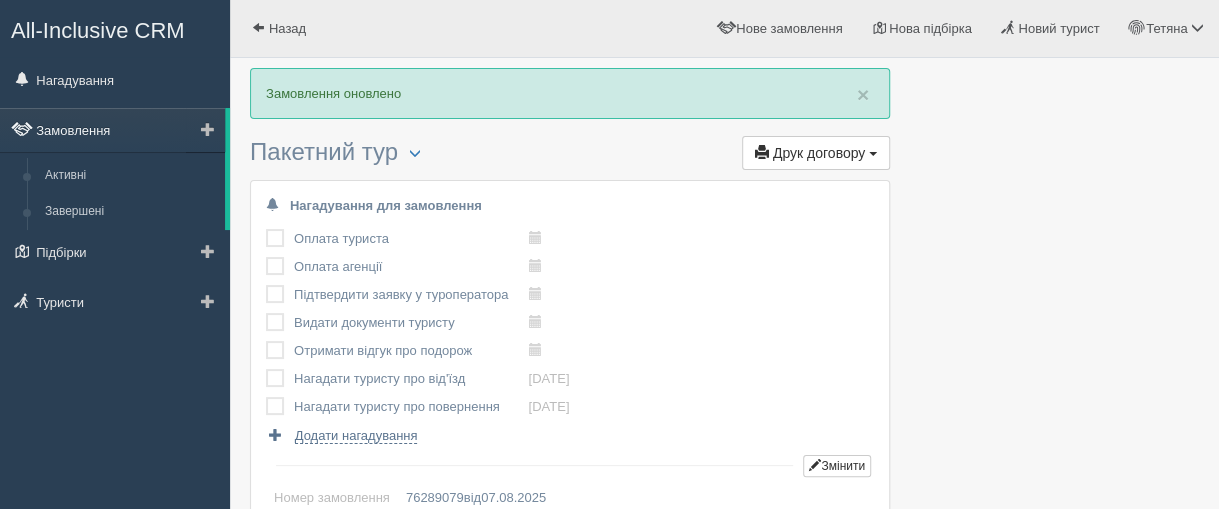 click on "Замовлення" at bounding box center (112, 130) 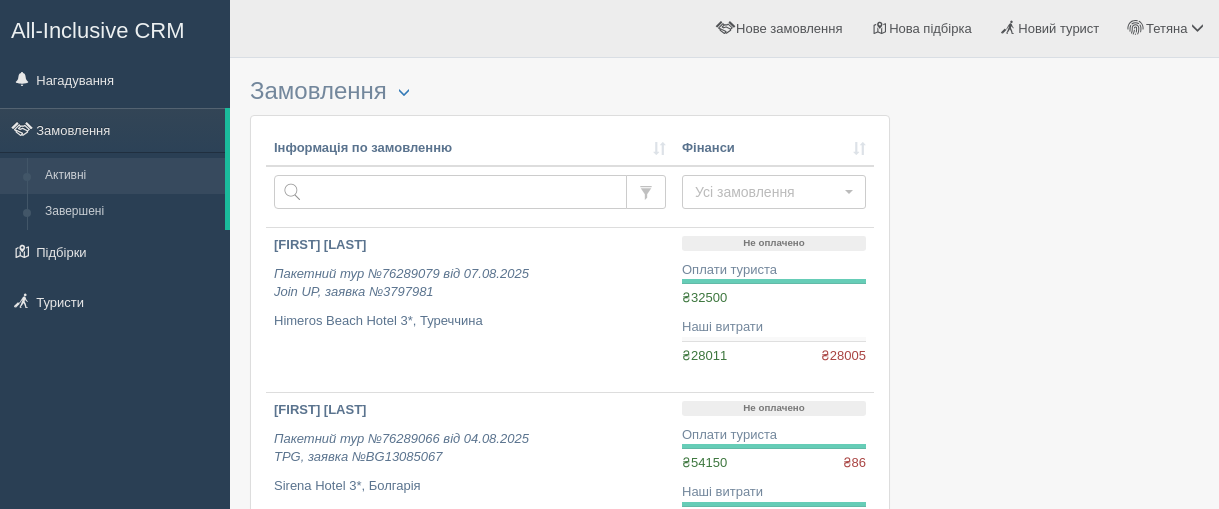 scroll, scrollTop: 0, scrollLeft: 0, axis: both 